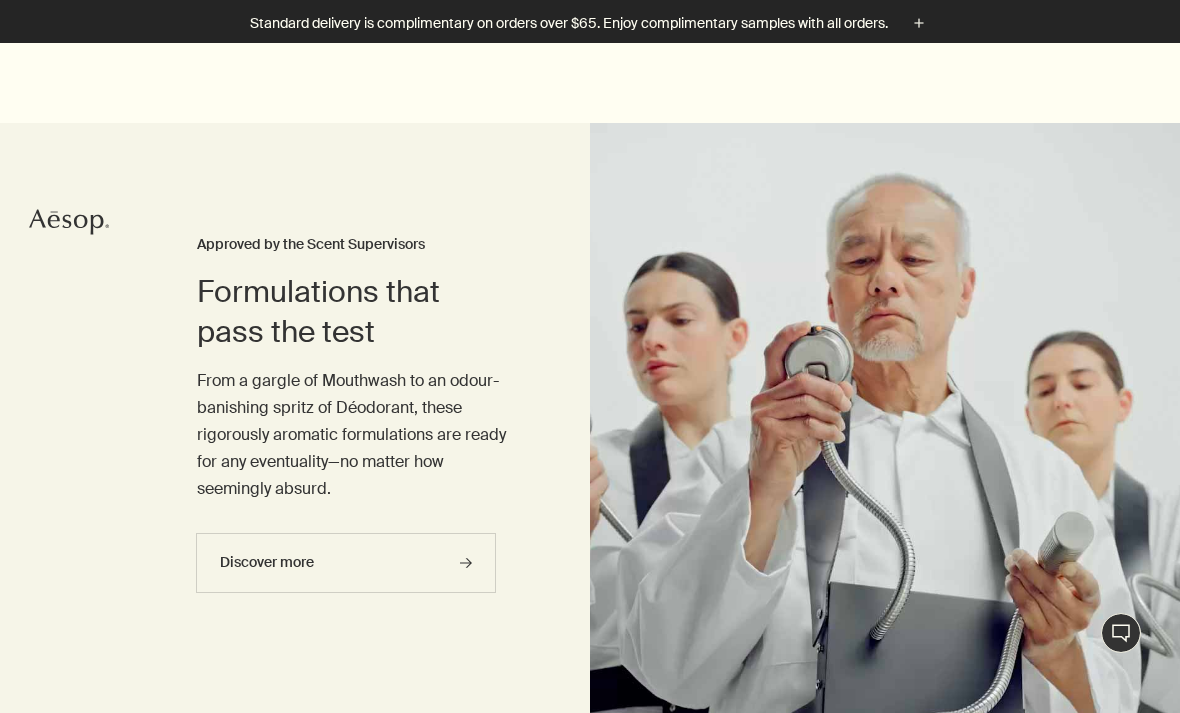 scroll, scrollTop: 487, scrollLeft: 0, axis: vertical 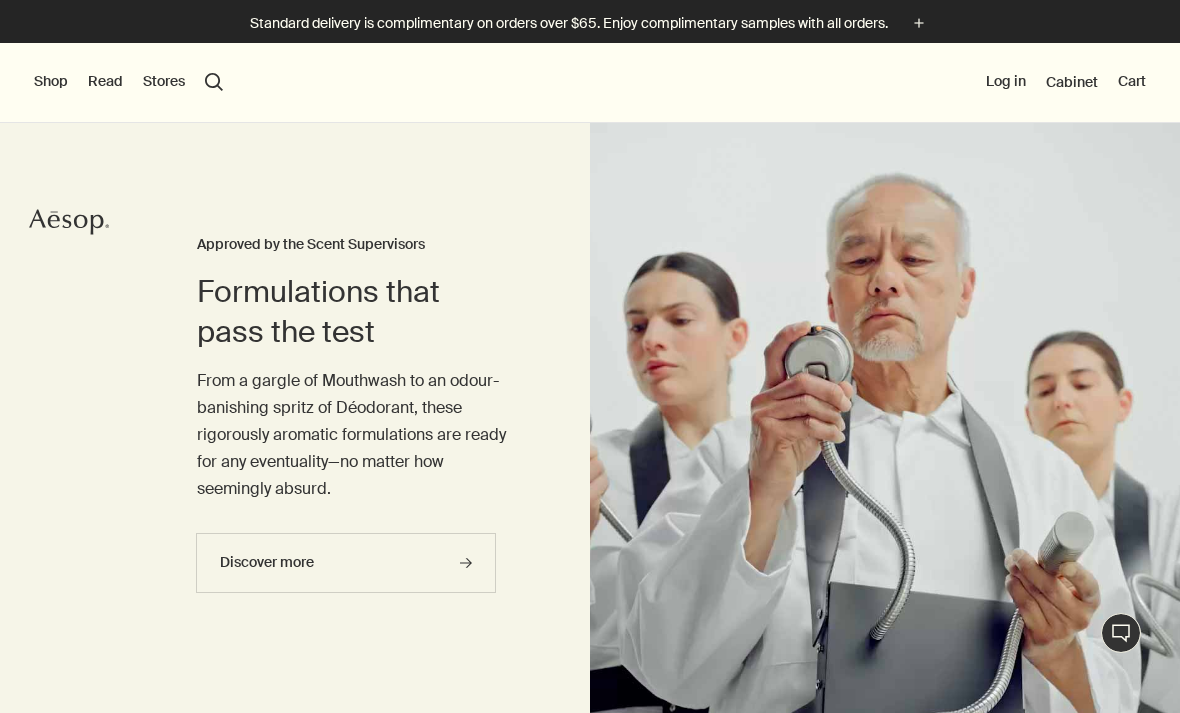 click on "Shop New & Notable Skin Care Hand & Body Home Hair Fragrance Kits & Travel Gifts Live assistance Read About Our story Careers Foundation Contact us   rightUpArrow Philosophy Design Products Stores search Search Log in Cabinet Cart" at bounding box center [590, 83] 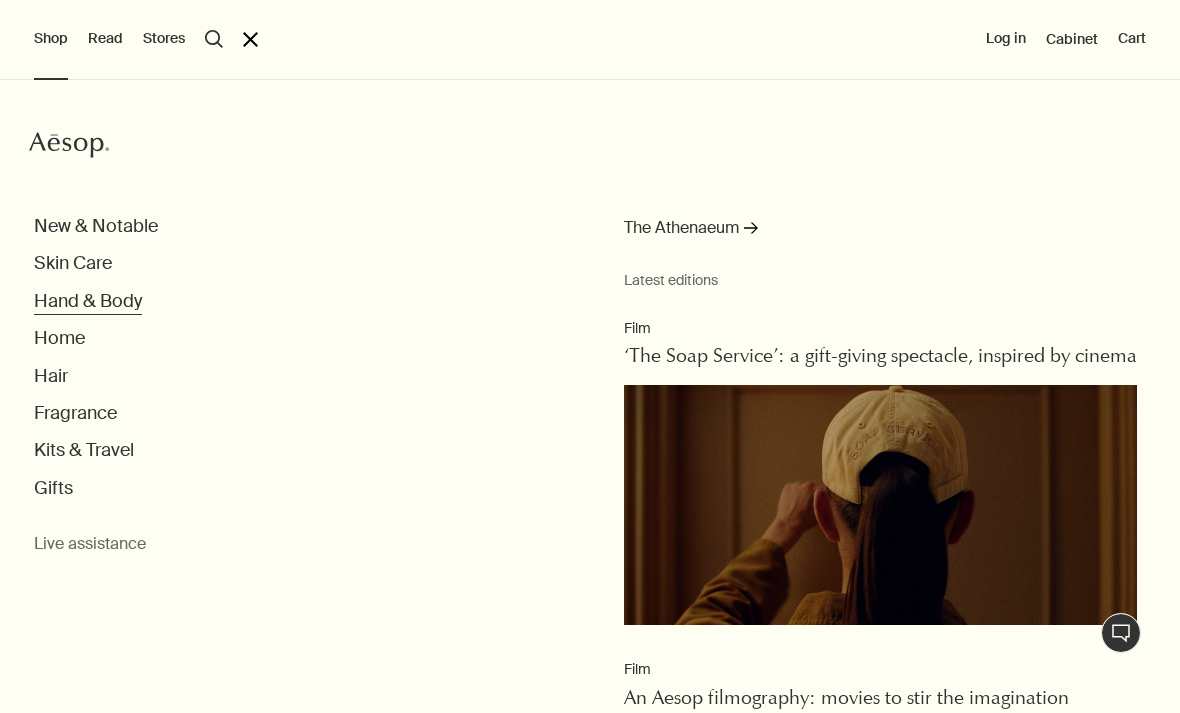 click on "Hand & Body" at bounding box center (88, 301) 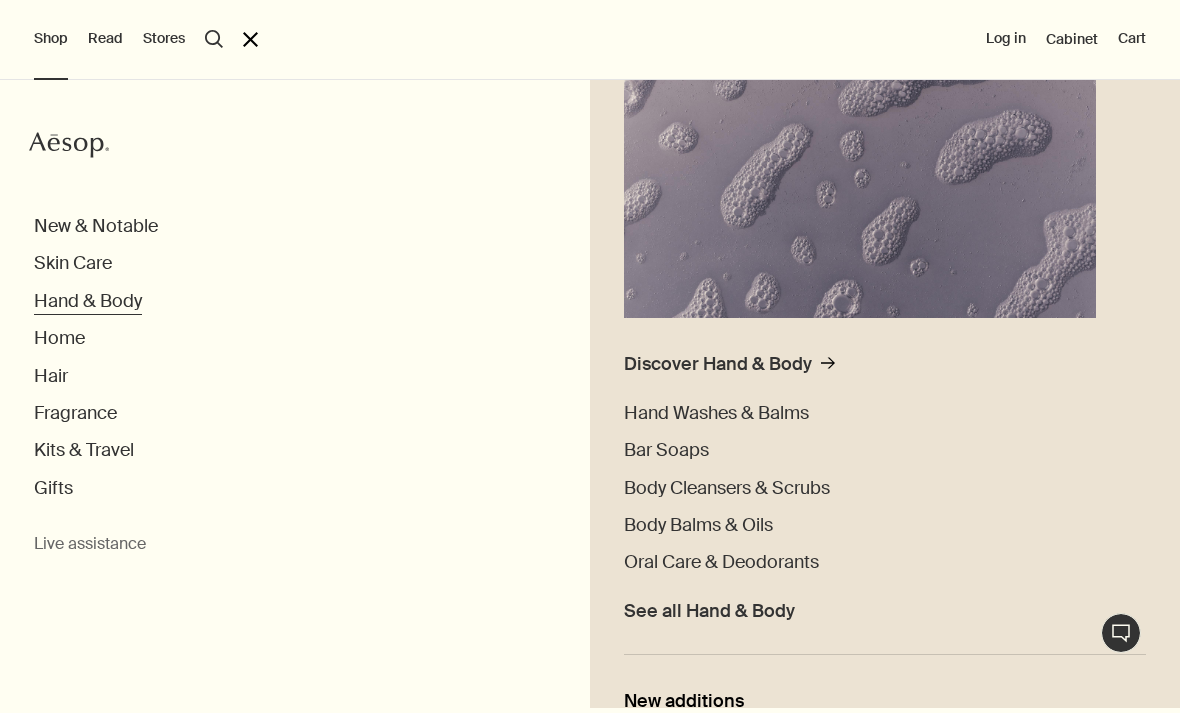 scroll, scrollTop: 263, scrollLeft: 0, axis: vertical 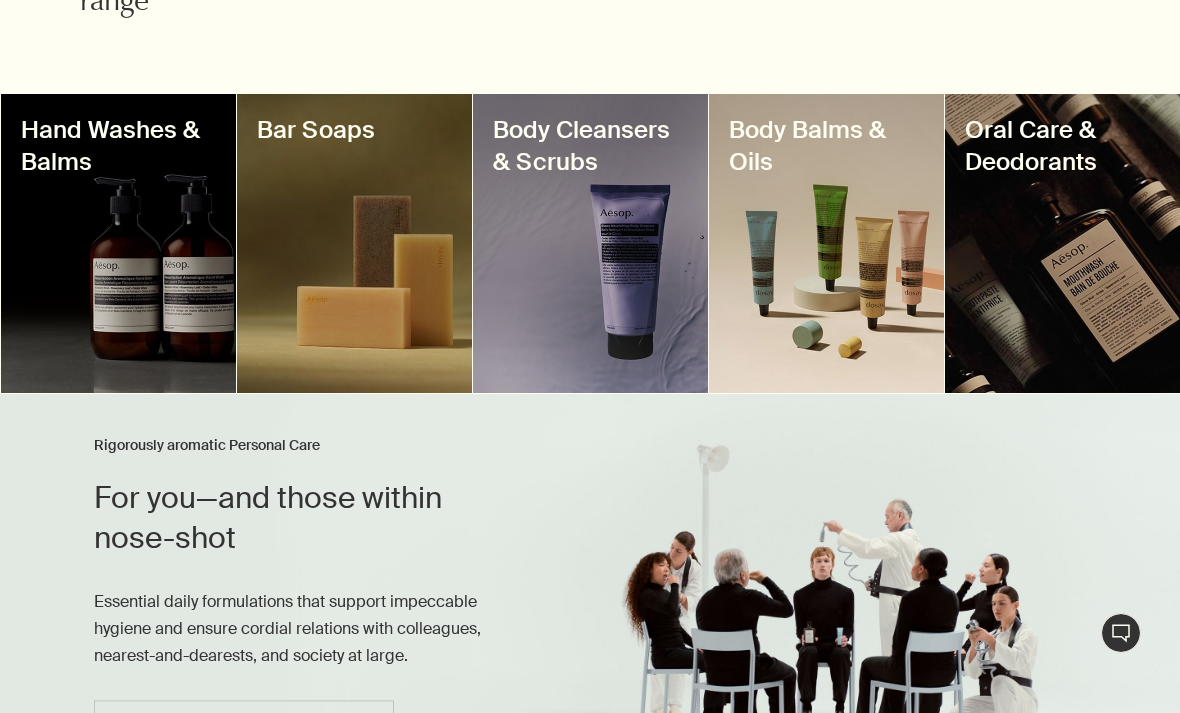 click at bounding box center (590, 243) 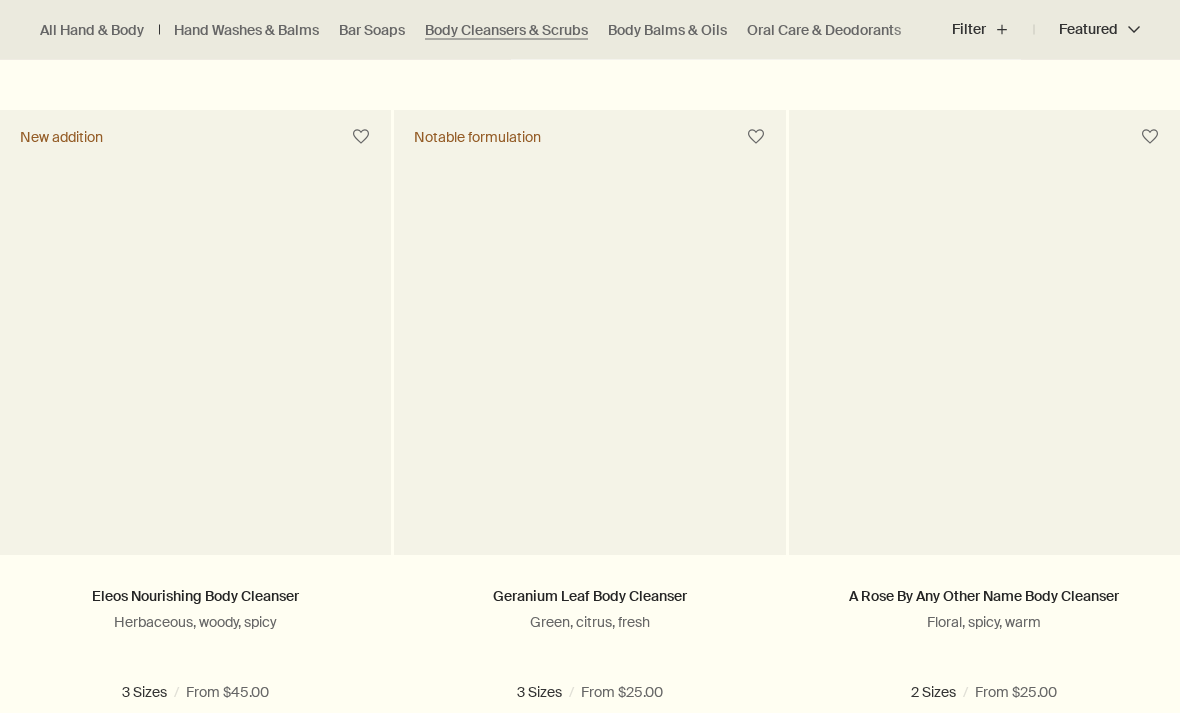 scroll, scrollTop: 505, scrollLeft: 0, axis: vertical 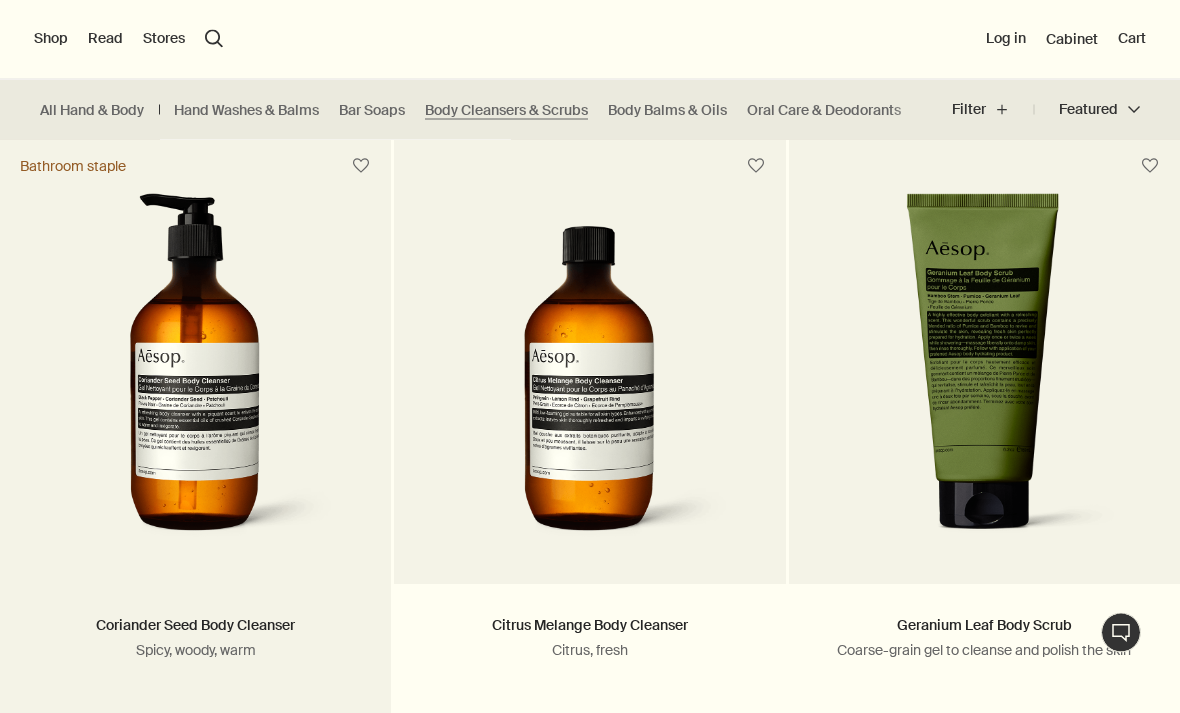click on "$65.00" at bounding box center (195, 759) 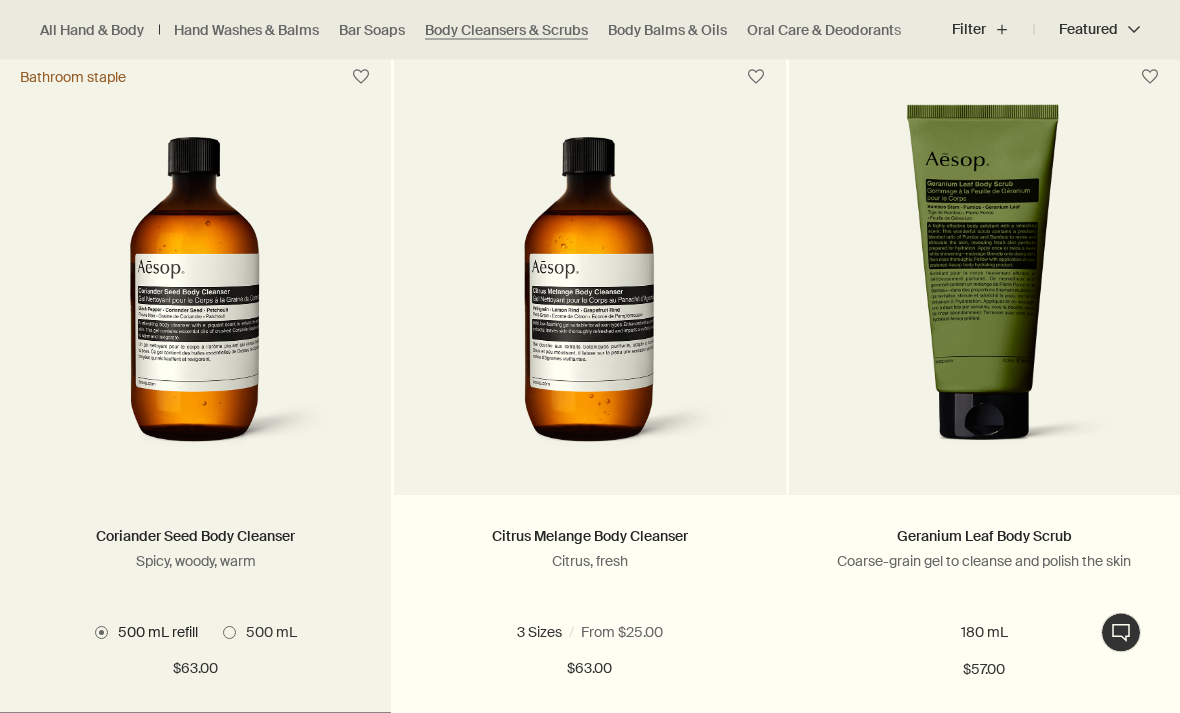 scroll, scrollTop: 1318, scrollLeft: 0, axis: vertical 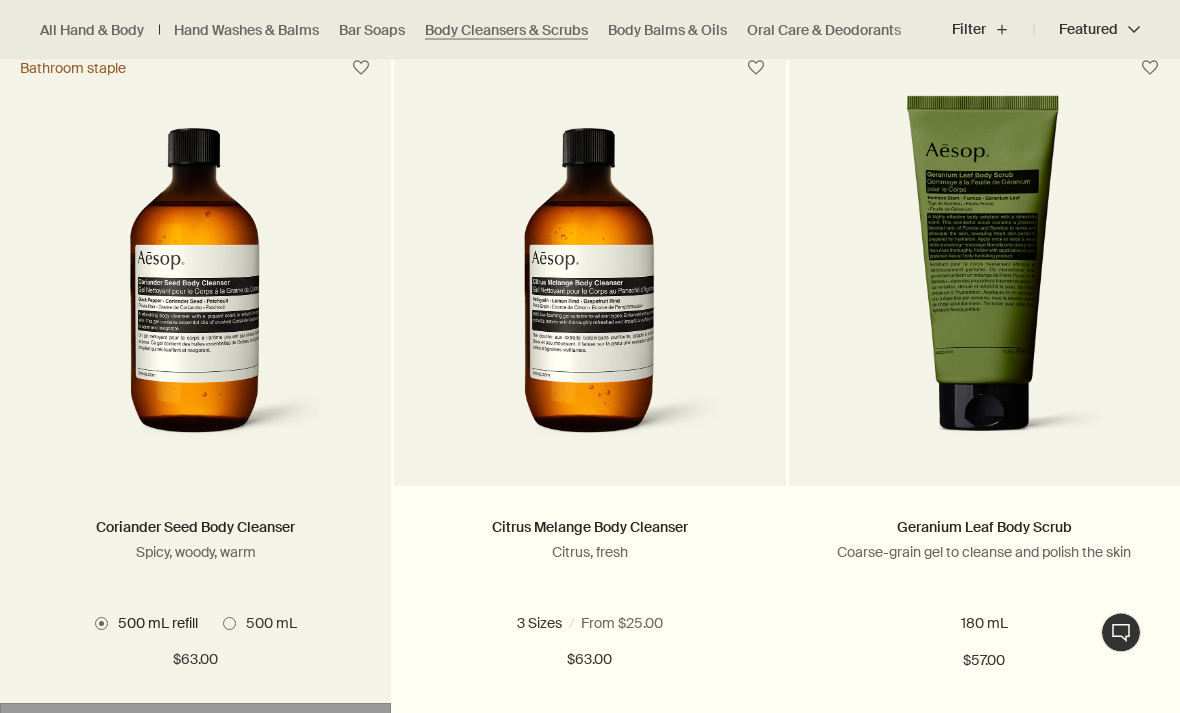 click on "2 Sizes  /  From $25.00 500 mL refill 500 mL 500 mL refill 500 mL $63.00 chevron $63.00" at bounding box center (195, 643) 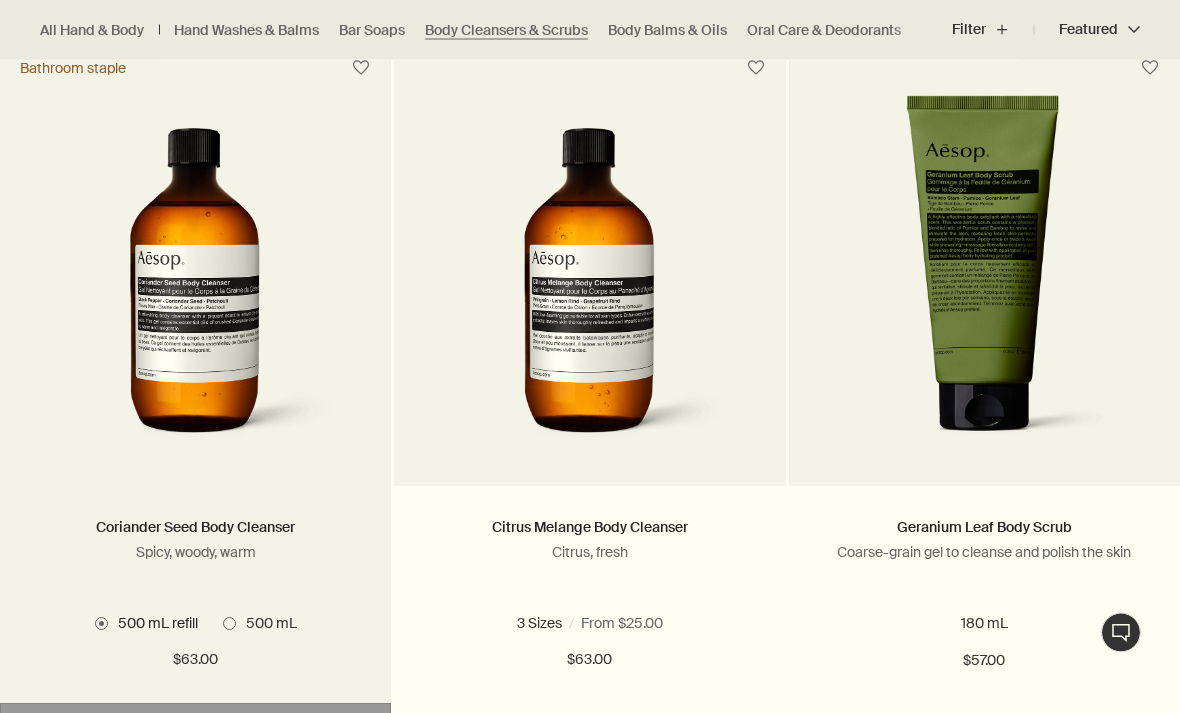 click on "Coriander Seed Body Cleanser Spicy, woody, warm" at bounding box center (195, 558) 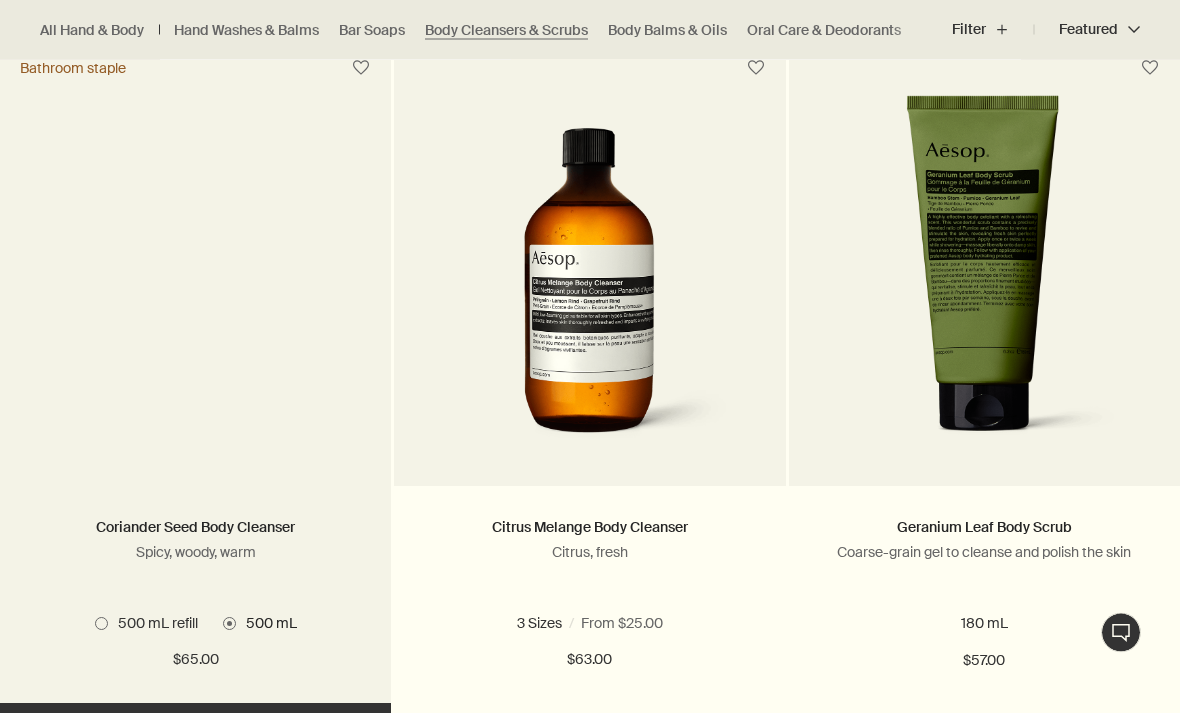 scroll, scrollTop: 1319, scrollLeft: 0, axis: vertical 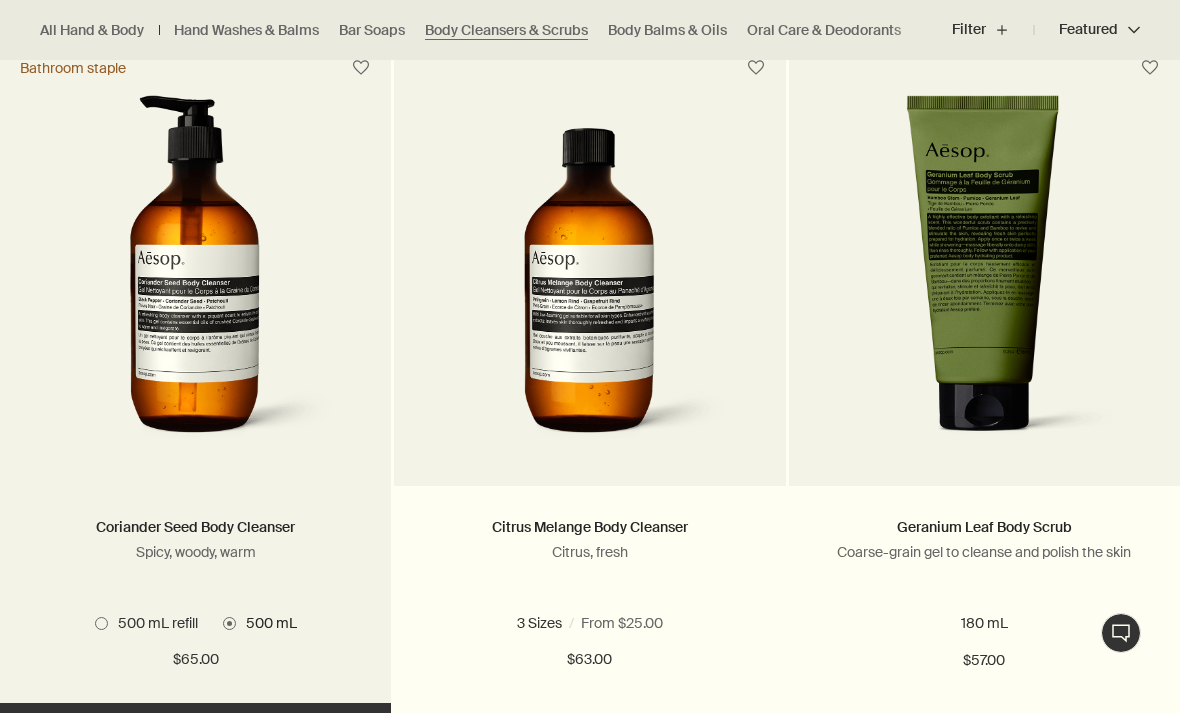 click on "Add Add to your cart" at bounding box center [195, 733] 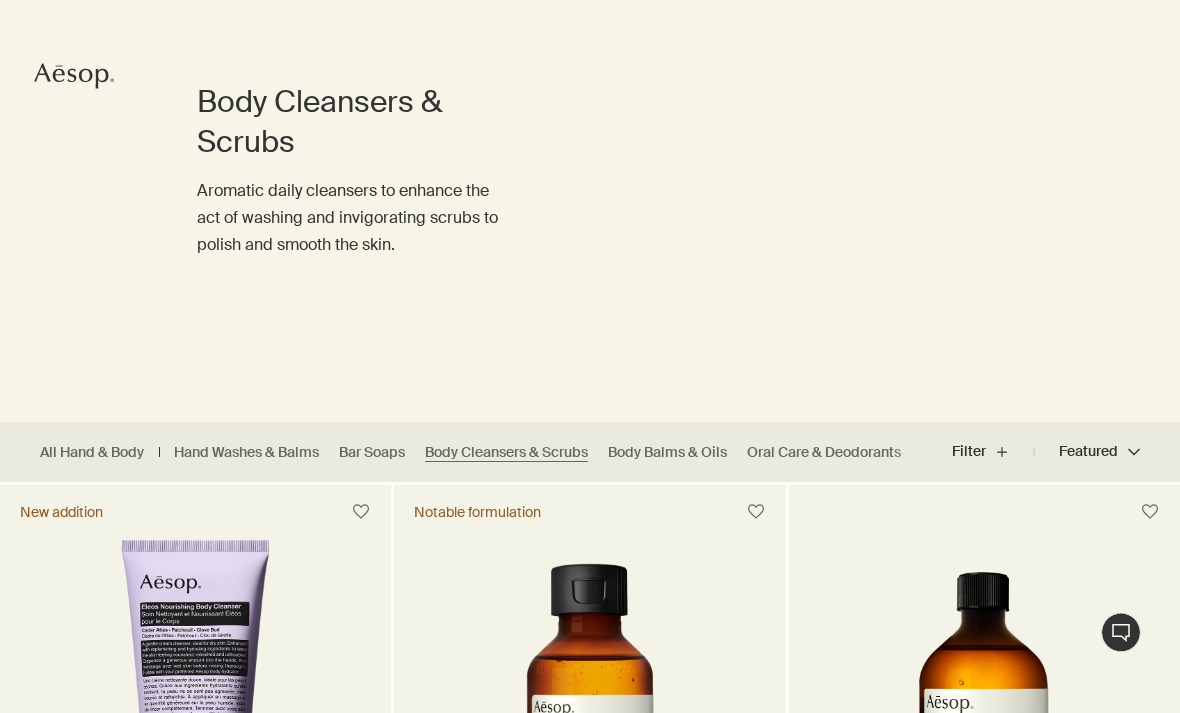scroll, scrollTop: 151, scrollLeft: 0, axis: vertical 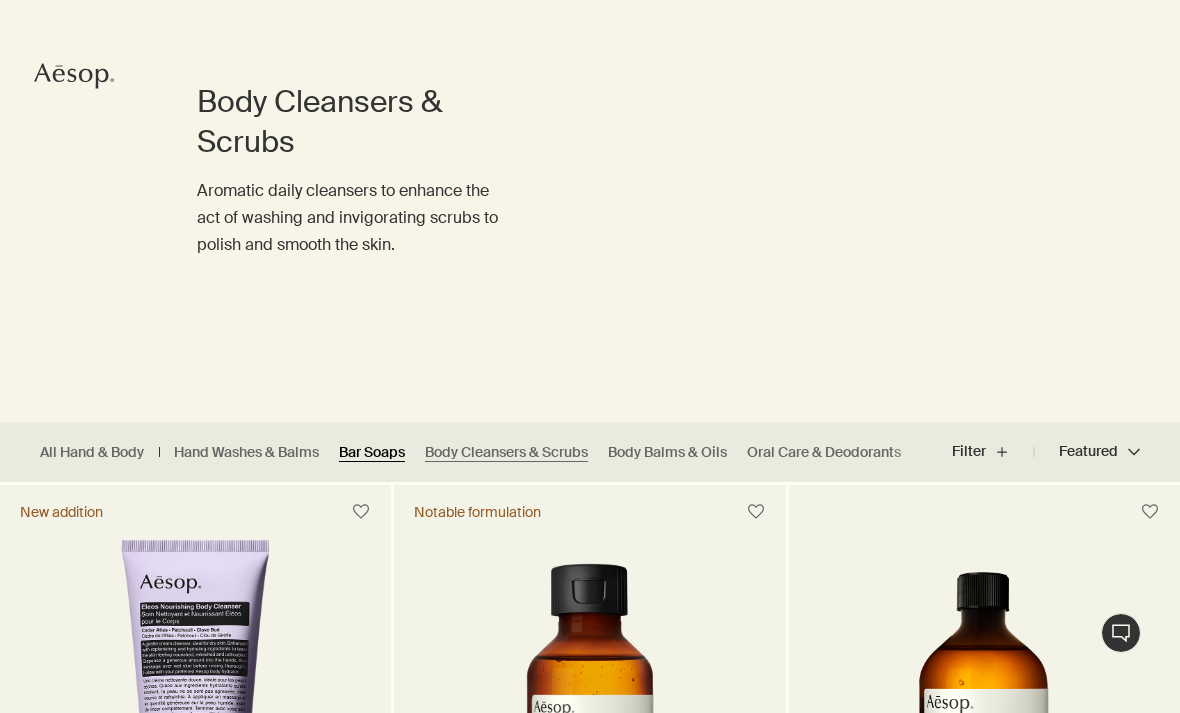 click on "Bar Soaps" at bounding box center (372, 452) 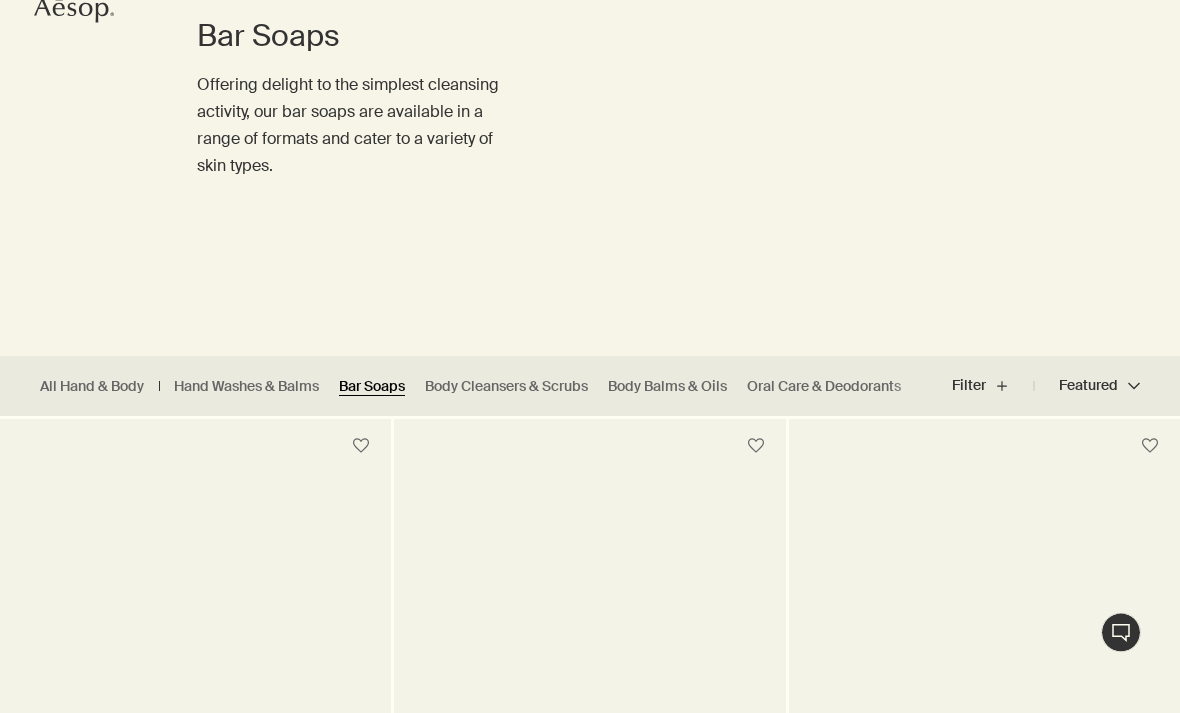 scroll, scrollTop: 218, scrollLeft: 0, axis: vertical 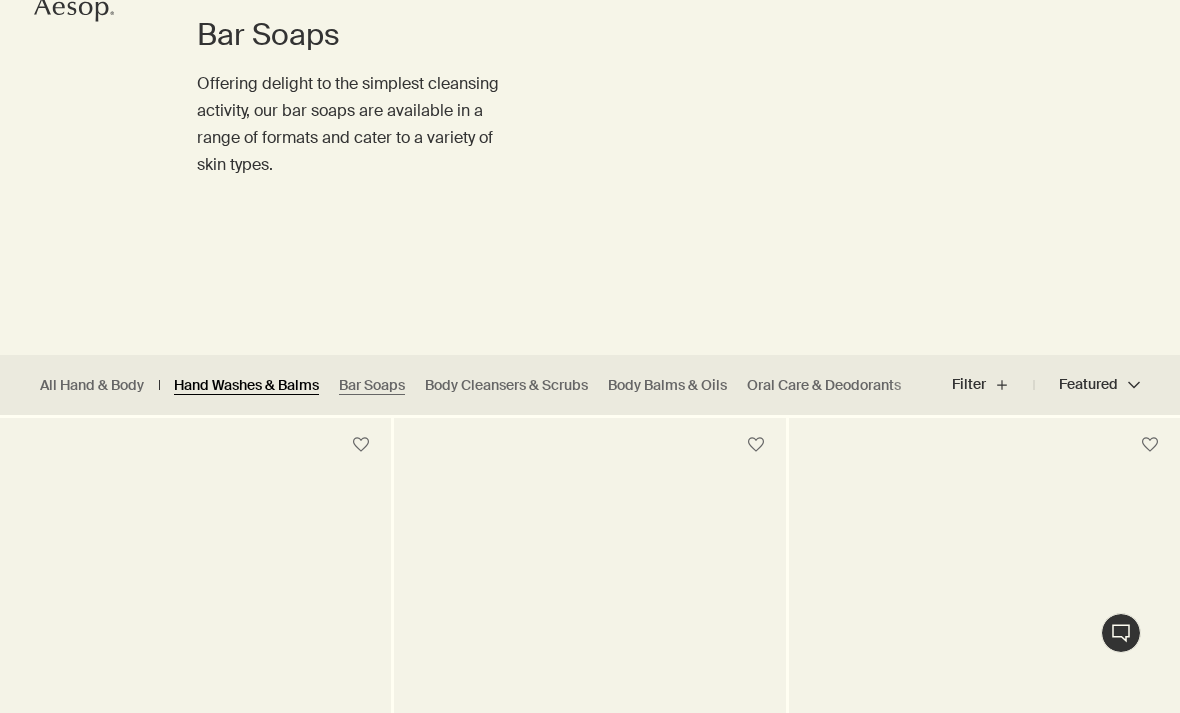 click on "Hand Washes & Balms" at bounding box center [246, 385] 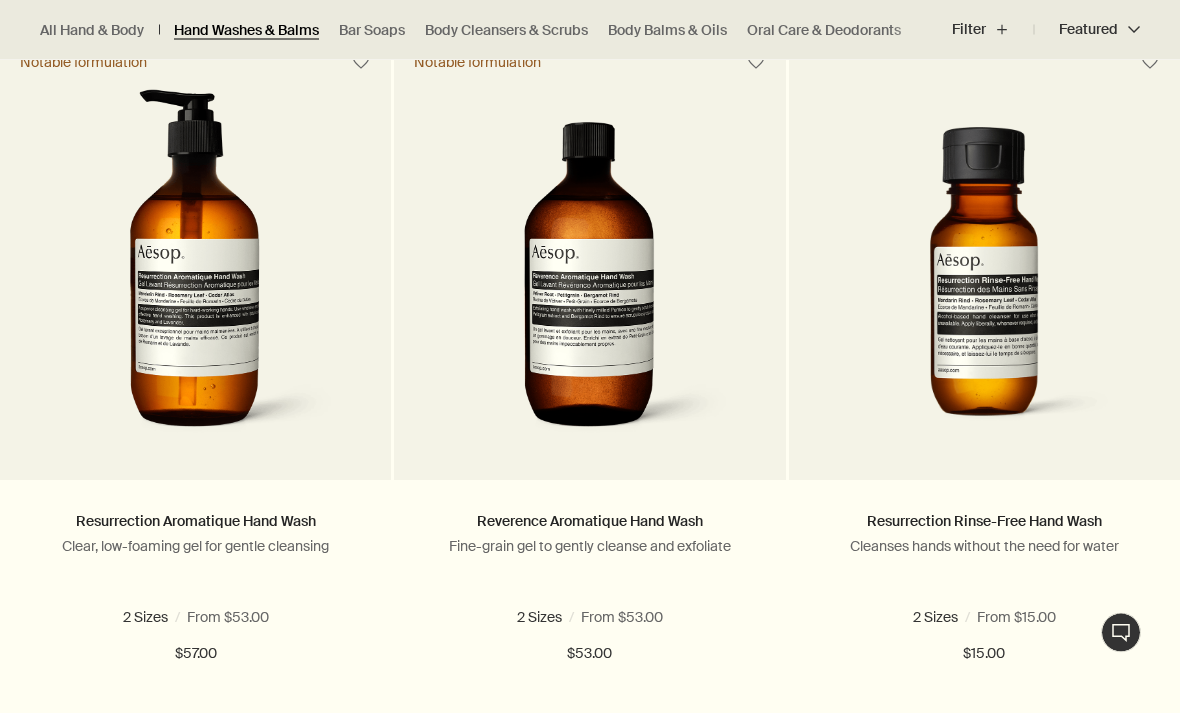 scroll, scrollTop: 1326, scrollLeft: 0, axis: vertical 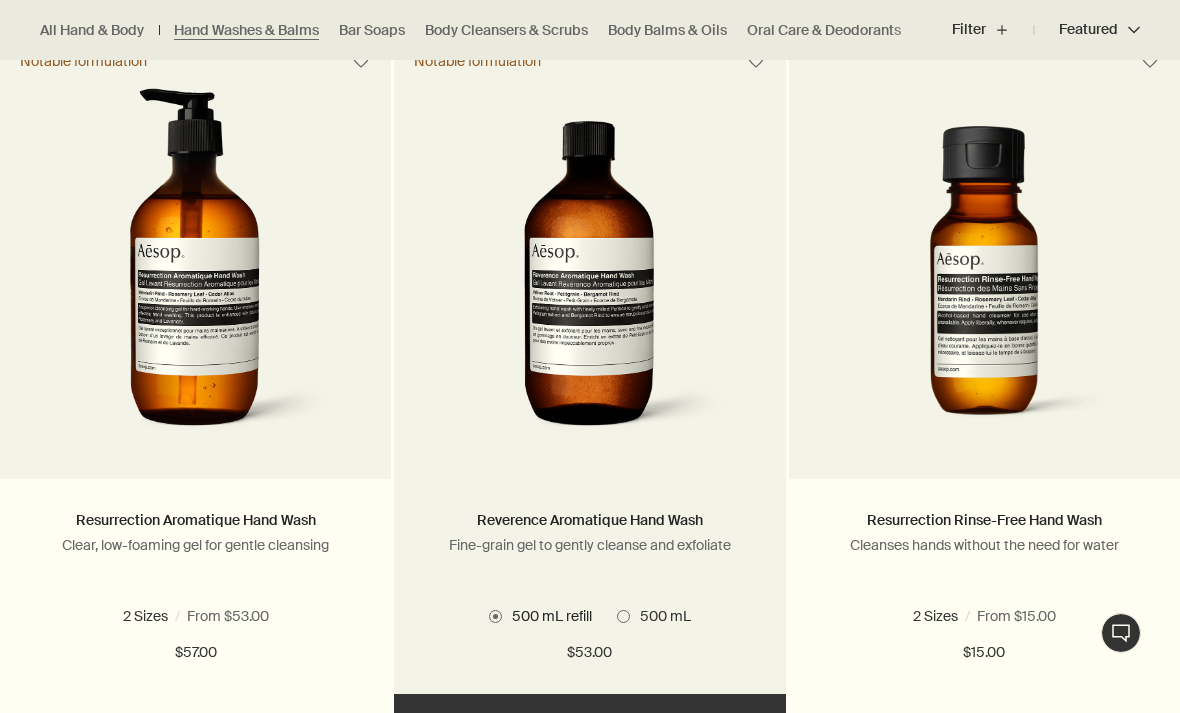 click at bounding box center [590, 268] 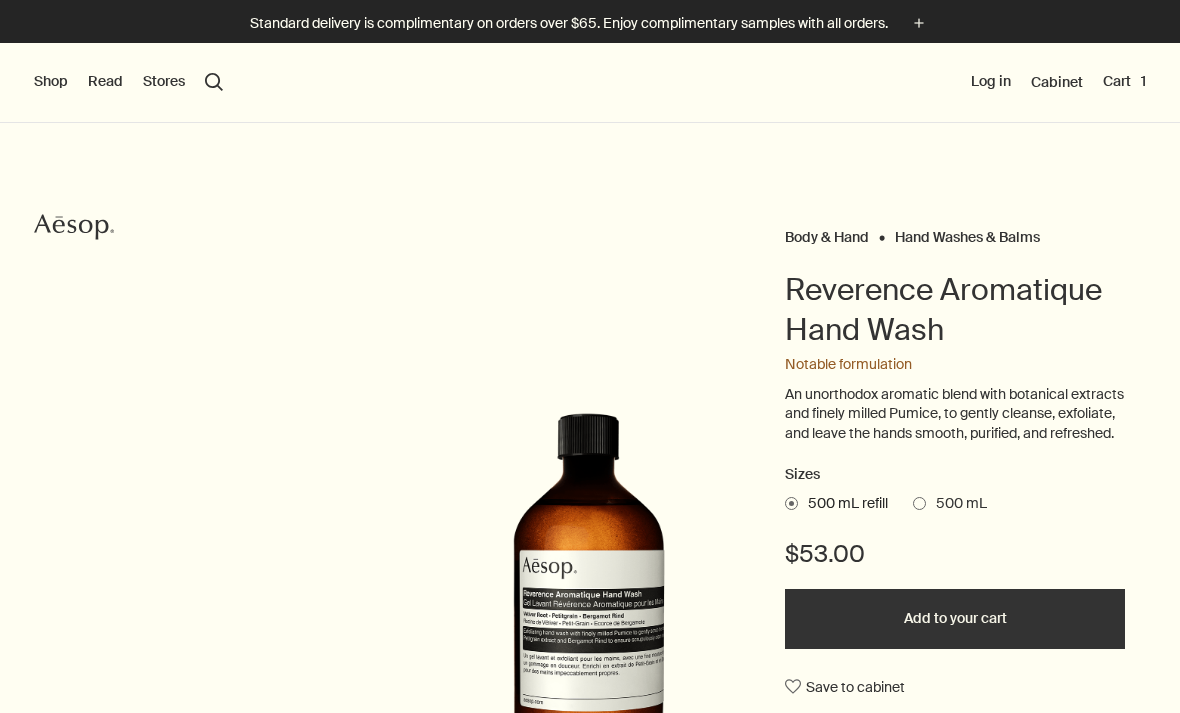 scroll, scrollTop: 0, scrollLeft: 0, axis: both 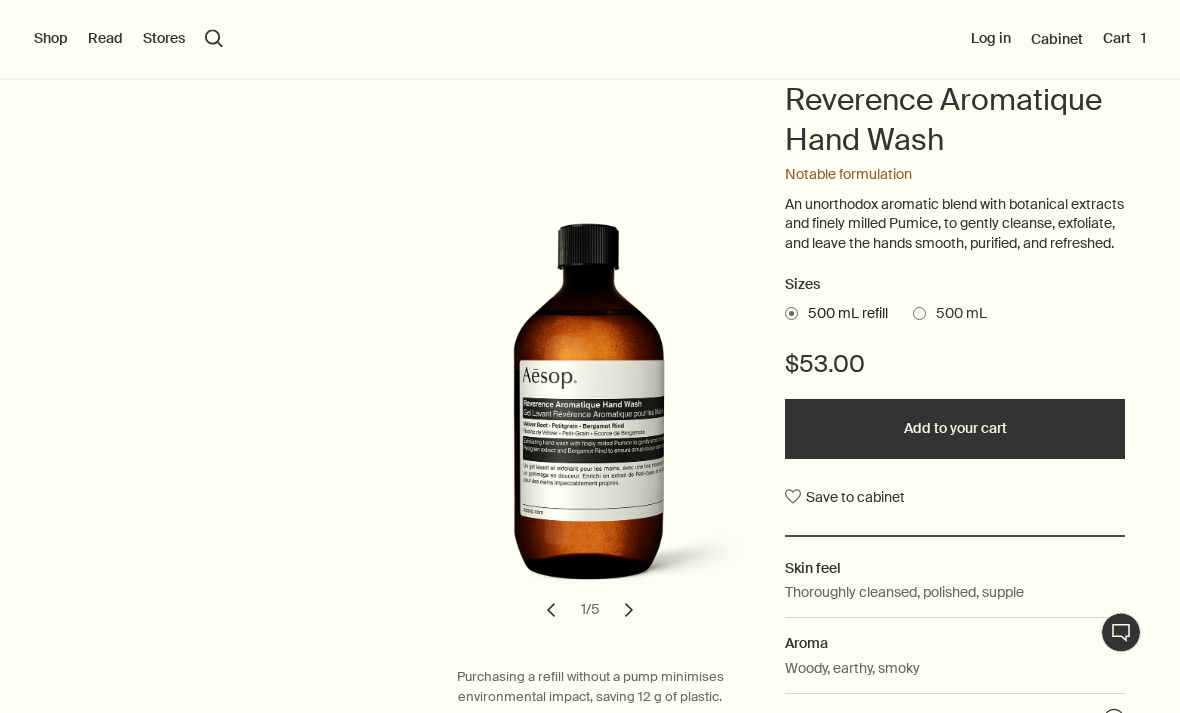 click at bounding box center [919, 314] 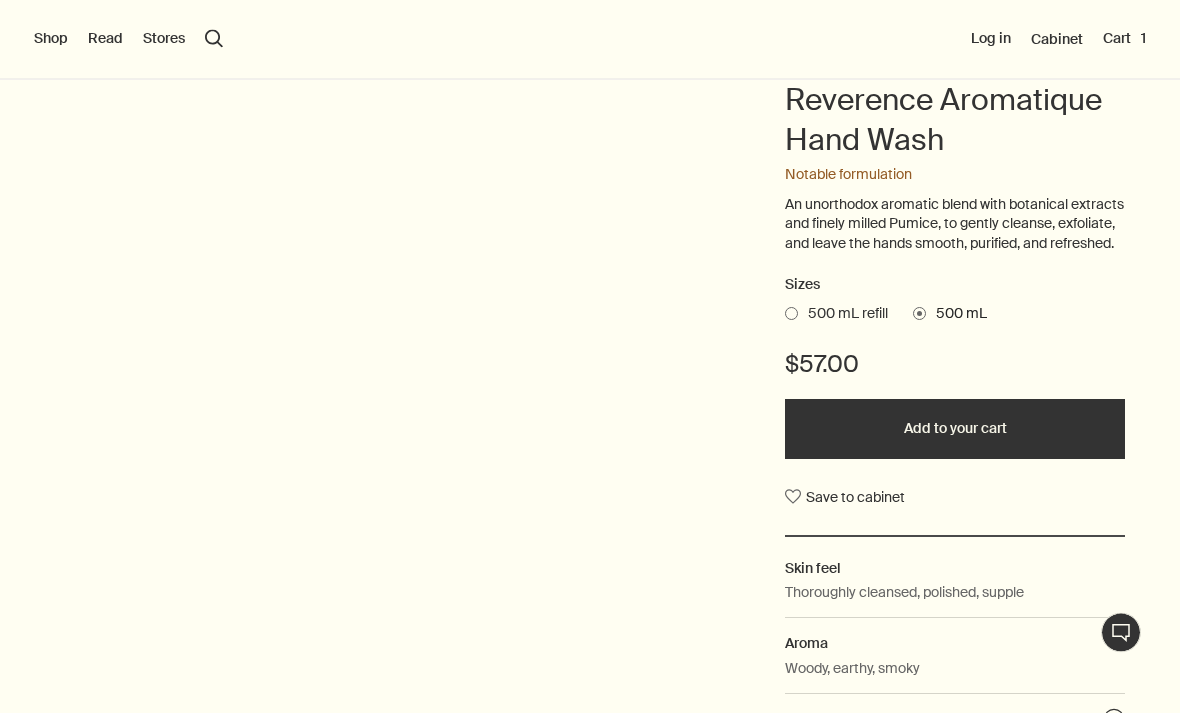 scroll, scrollTop: 190, scrollLeft: 0, axis: vertical 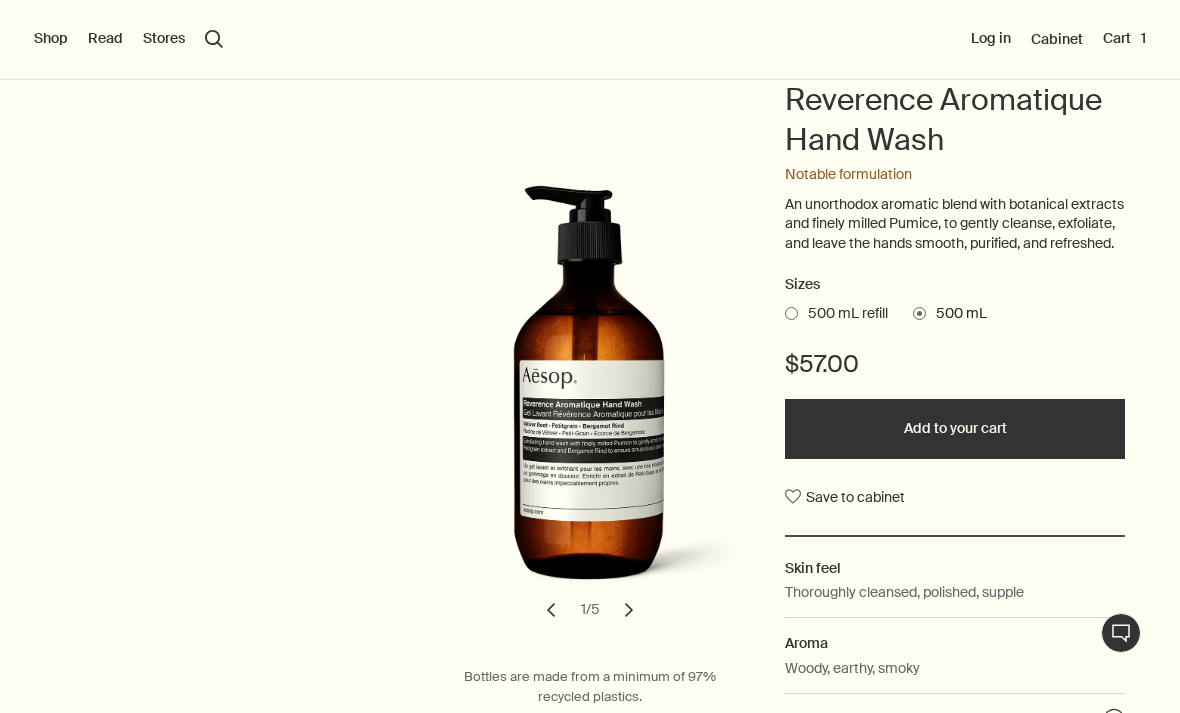 click on "Add to your cart" at bounding box center [955, 429] 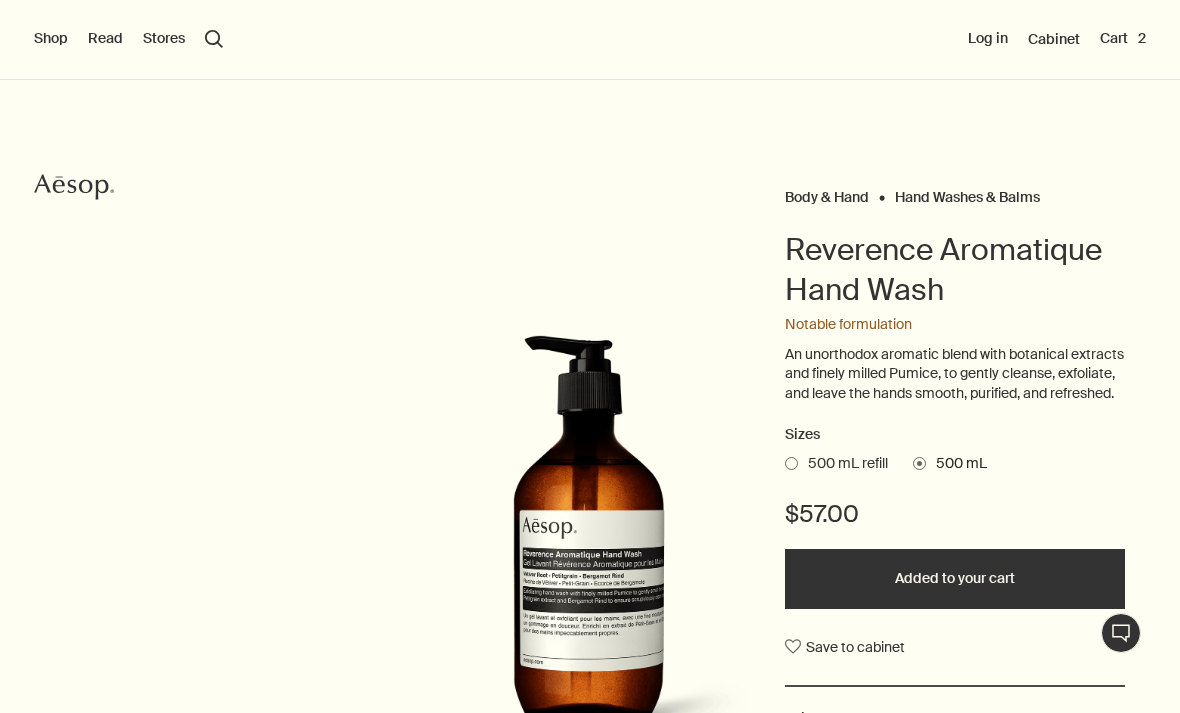 scroll, scrollTop: 0, scrollLeft: 0, axis: both 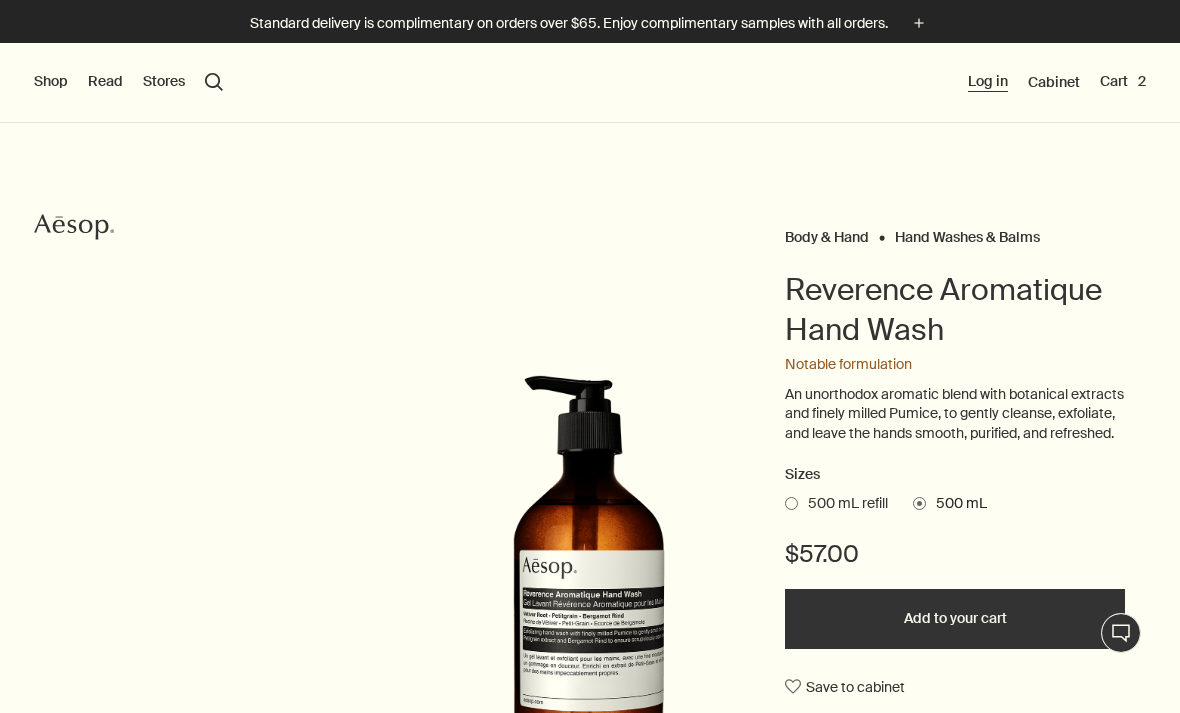 click on "Log in" at bounding box center (988, 82) 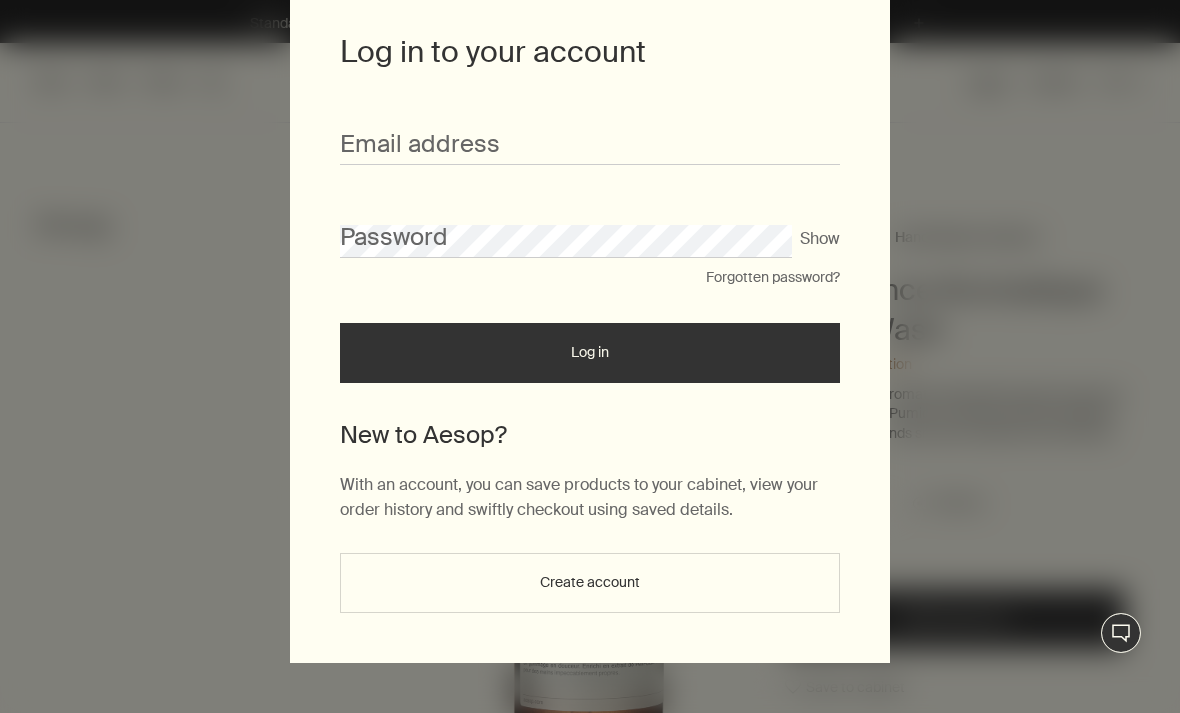 scroll, scrollTop: 110, scrollLeft: 0, axis: vertical 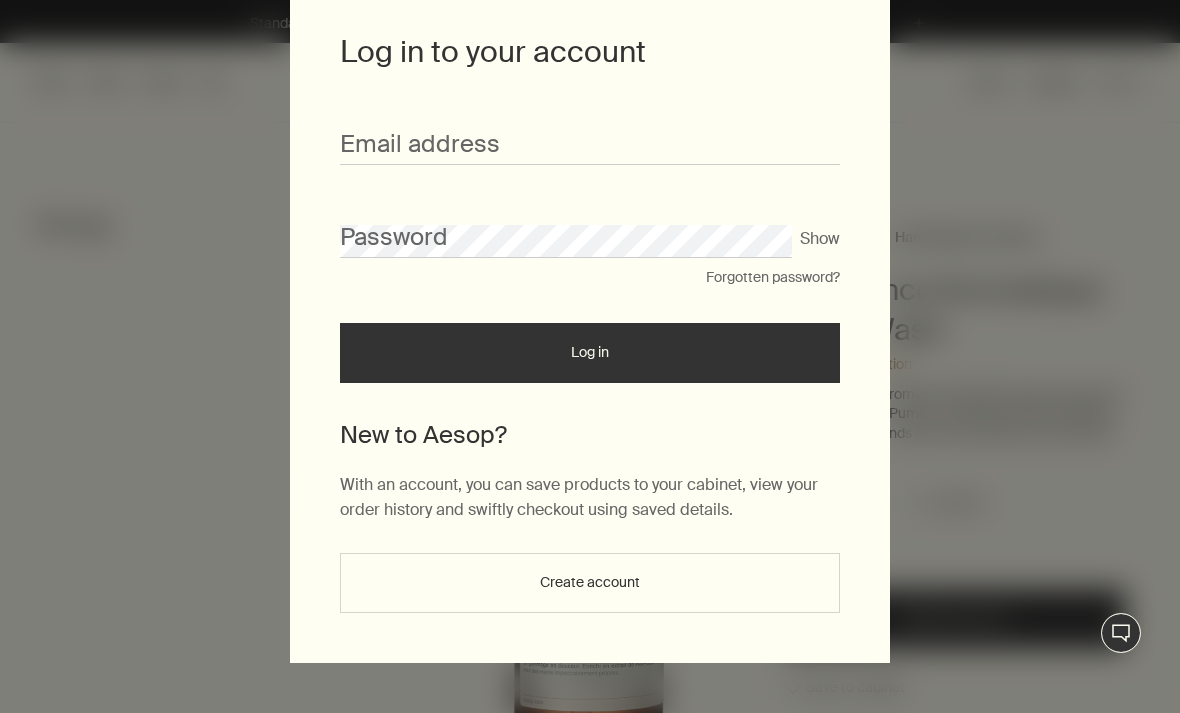 click on "Create account" at bounding box center (590, 583) 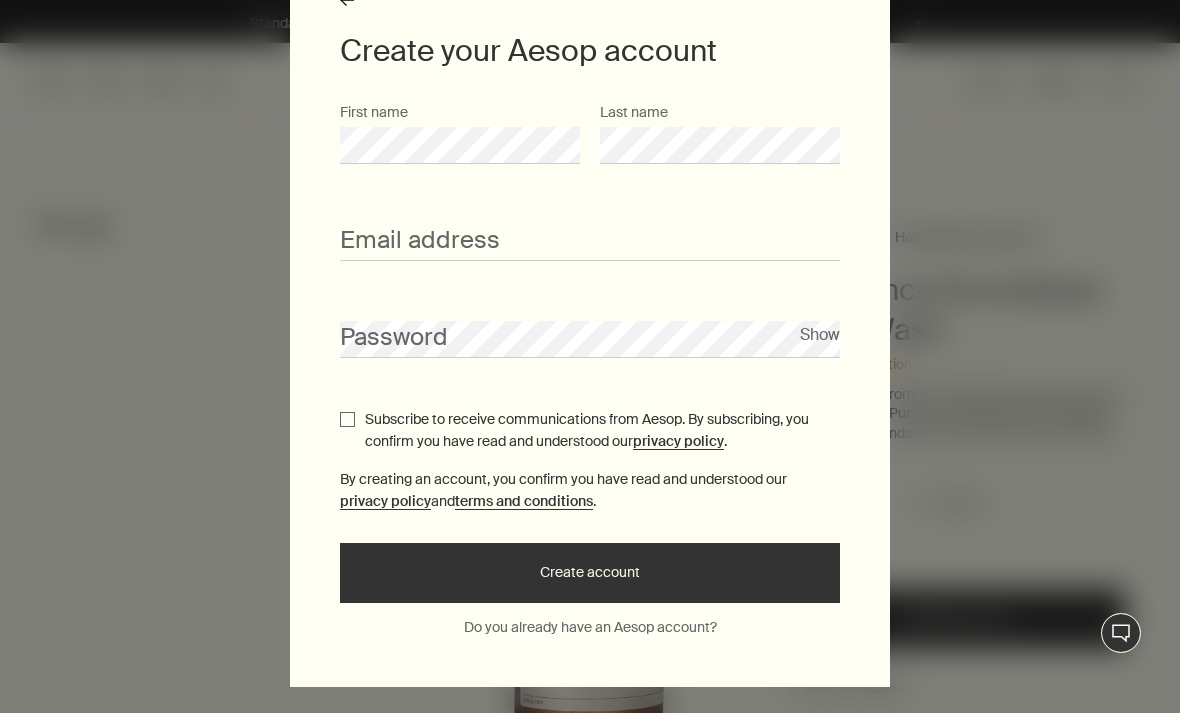 click on "Email address" at bounding box center [590, 230] 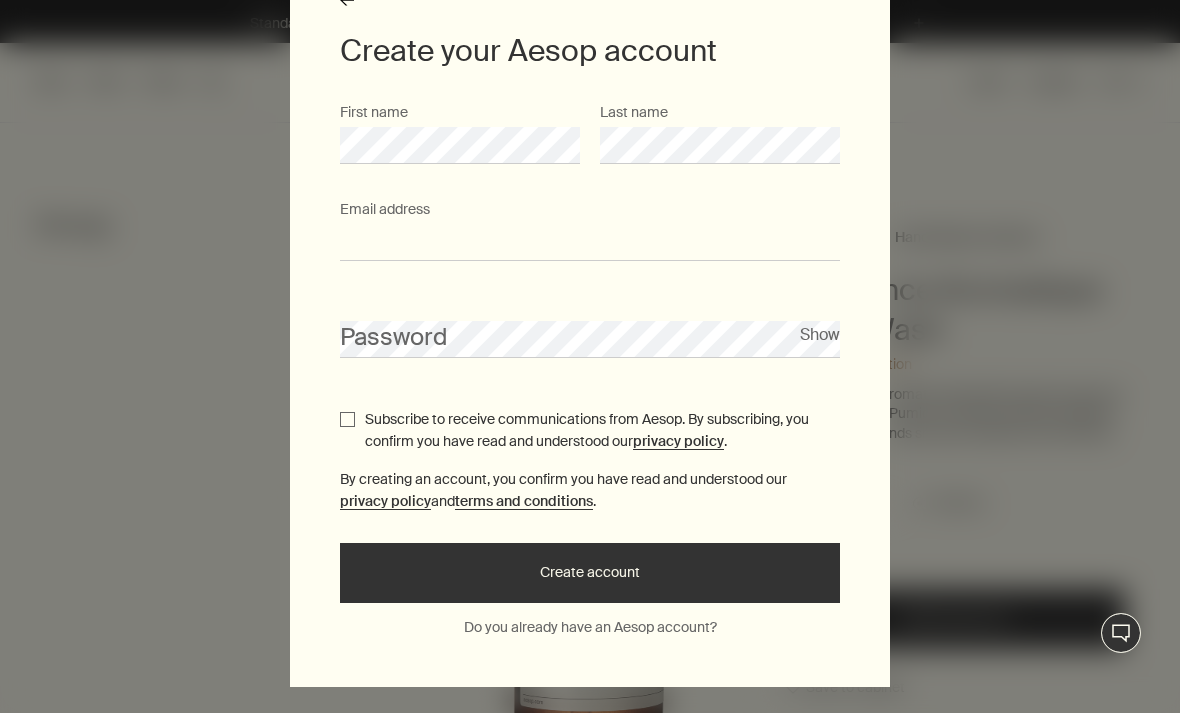 click on "Email address" at bounding box center (590, 242) 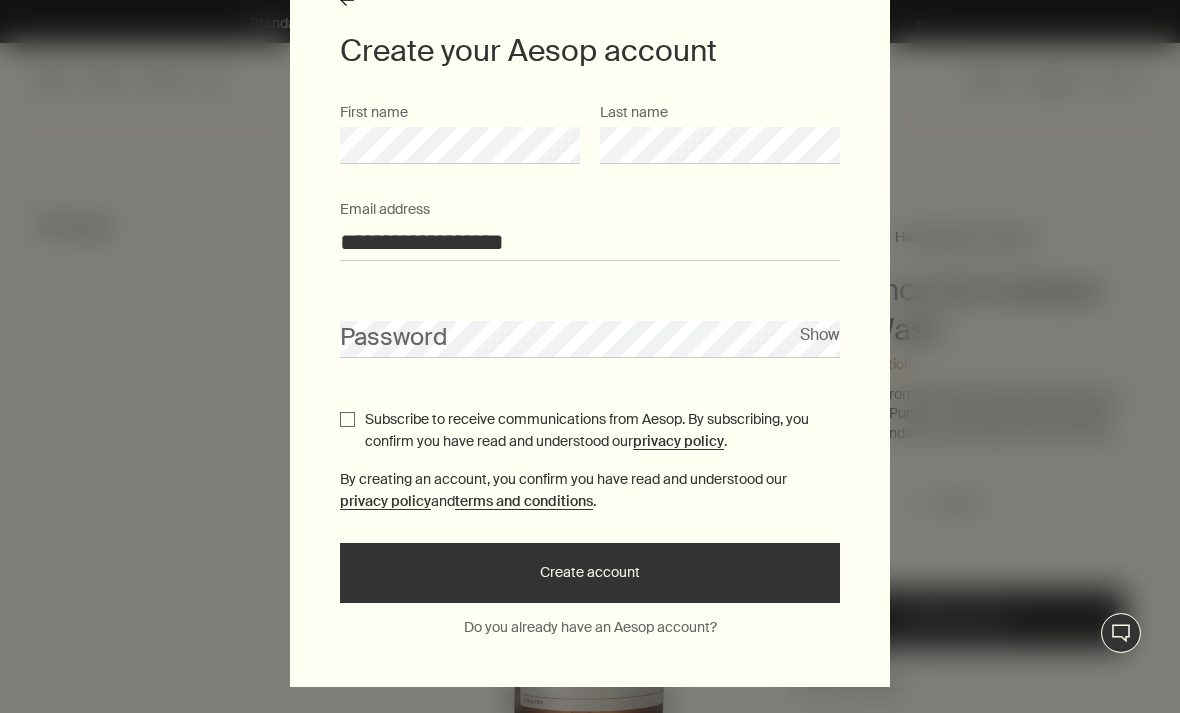 type on "**********" 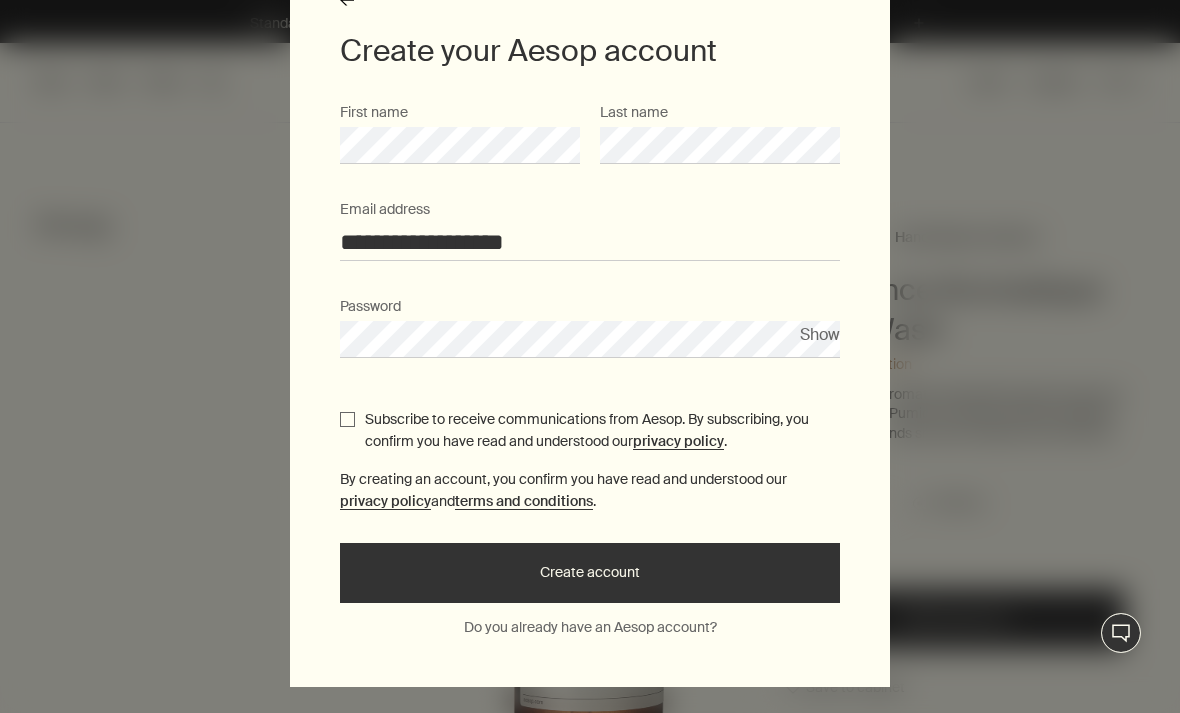 click on "Subscribe to receive communications from Aesop. By subscribing, you confirm you have read and understood our  privacy policy ." at bounding box center (602, 430) 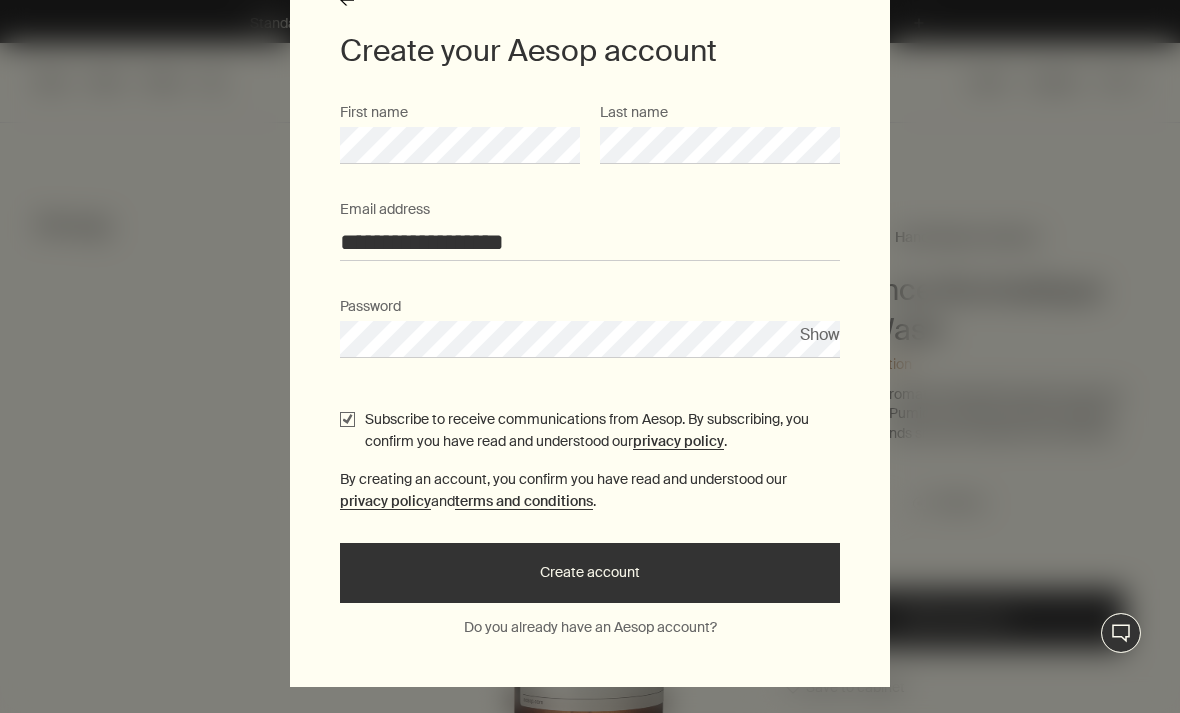 click on "Create account" at bounding box center (590, 573) 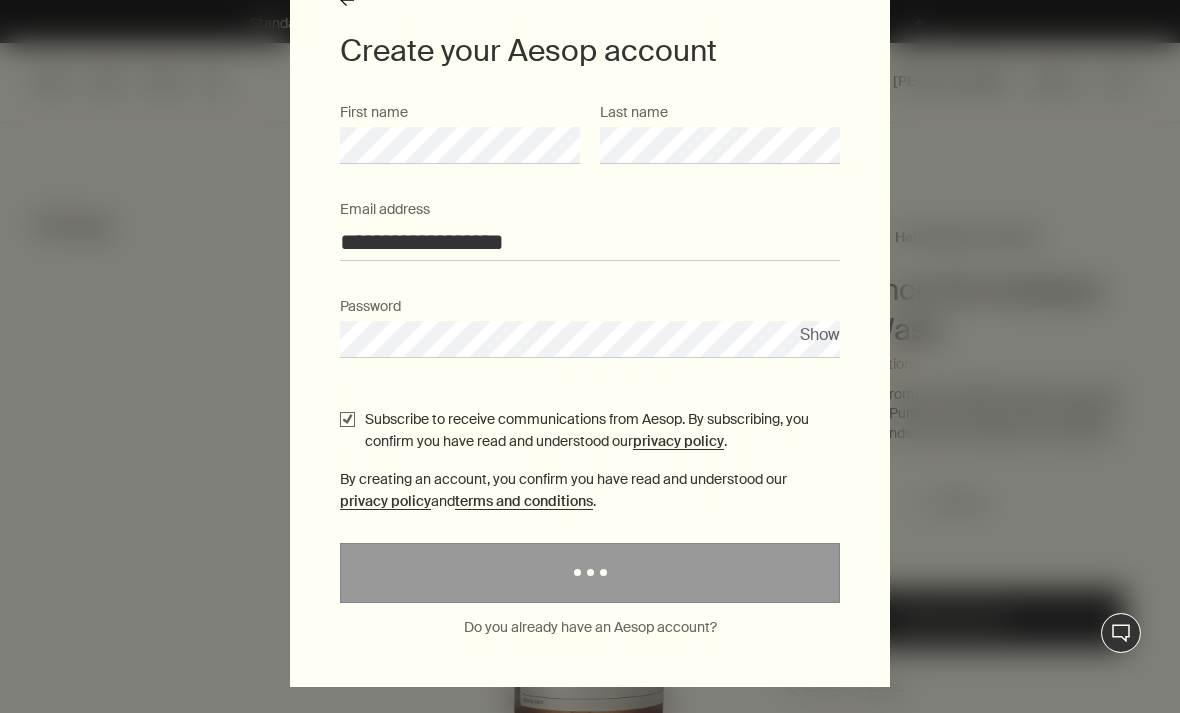 scroll, scrollTop: 0, scrollLeft: 0, axis: both 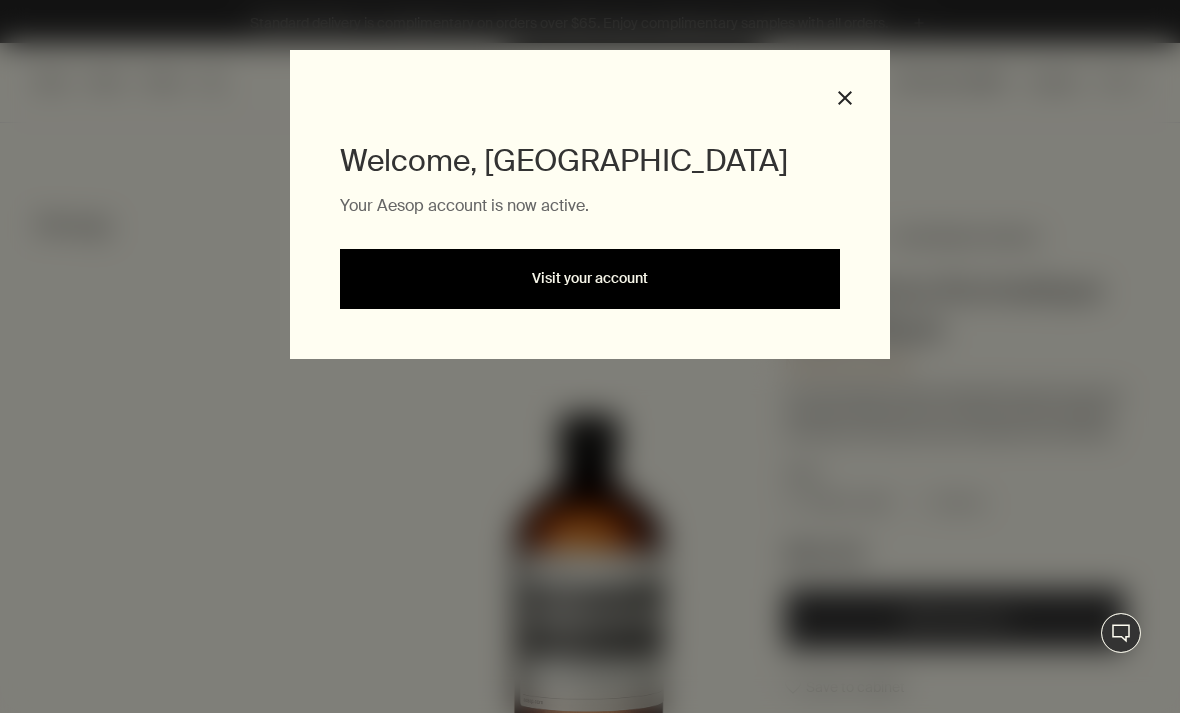 click on "Visit your account" at bounding box center [590, 279] 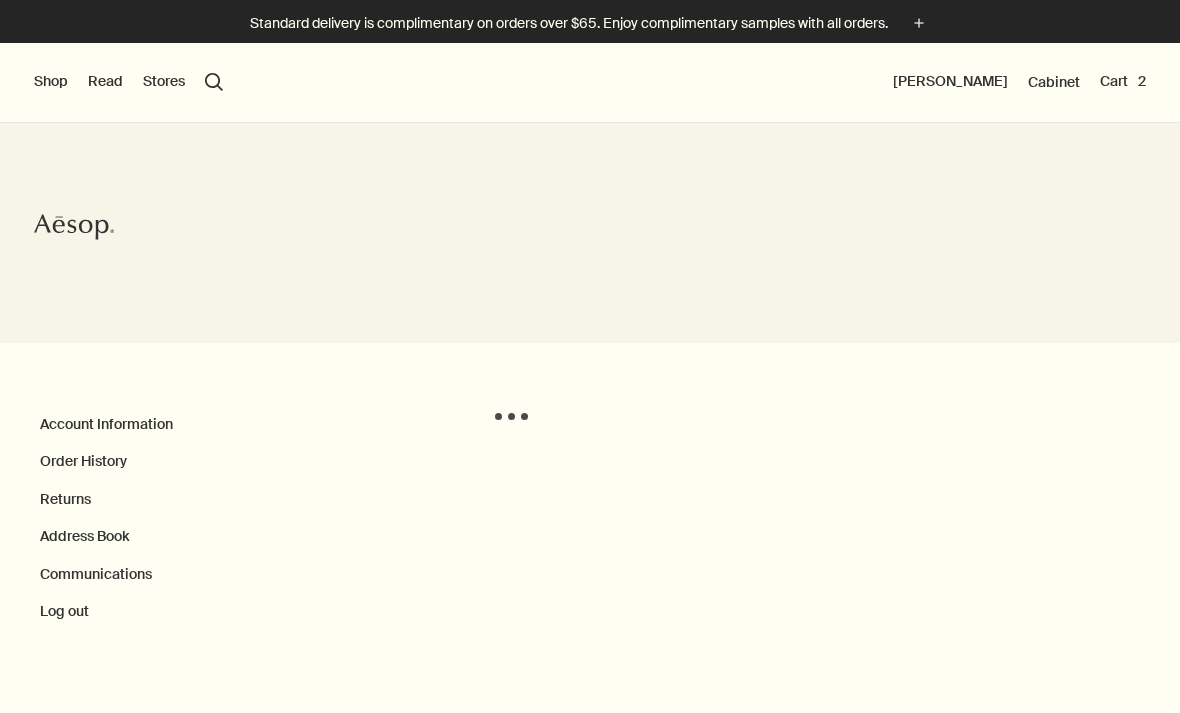 scroll, scrollTop: 0, scrollLeft: 0, axis: both 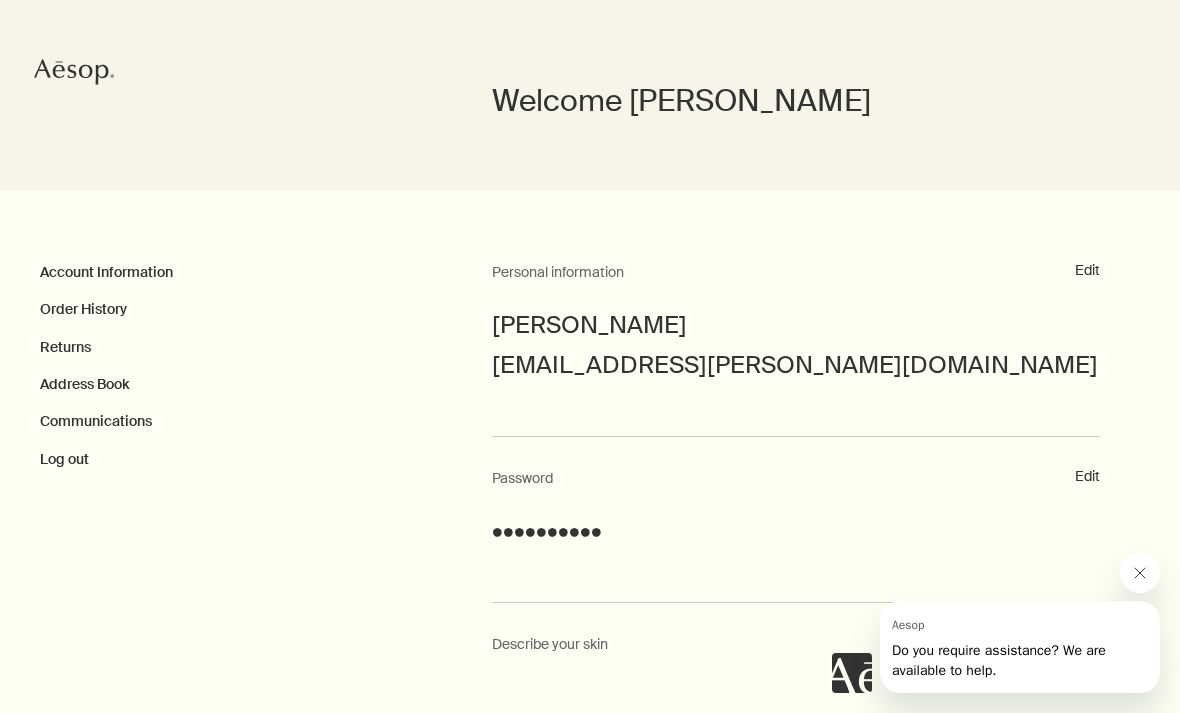 click at bounding box center [1140, 573] 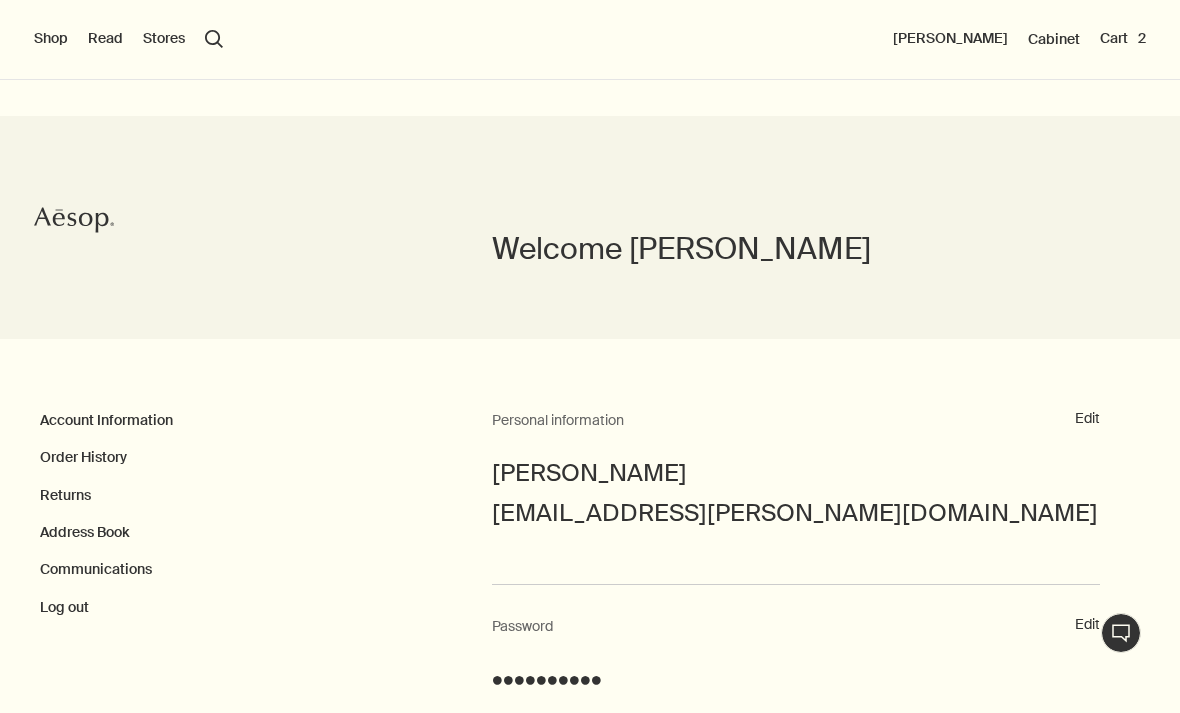 scroll, scrollTop: 0, scrollLeft: 0, axis: both 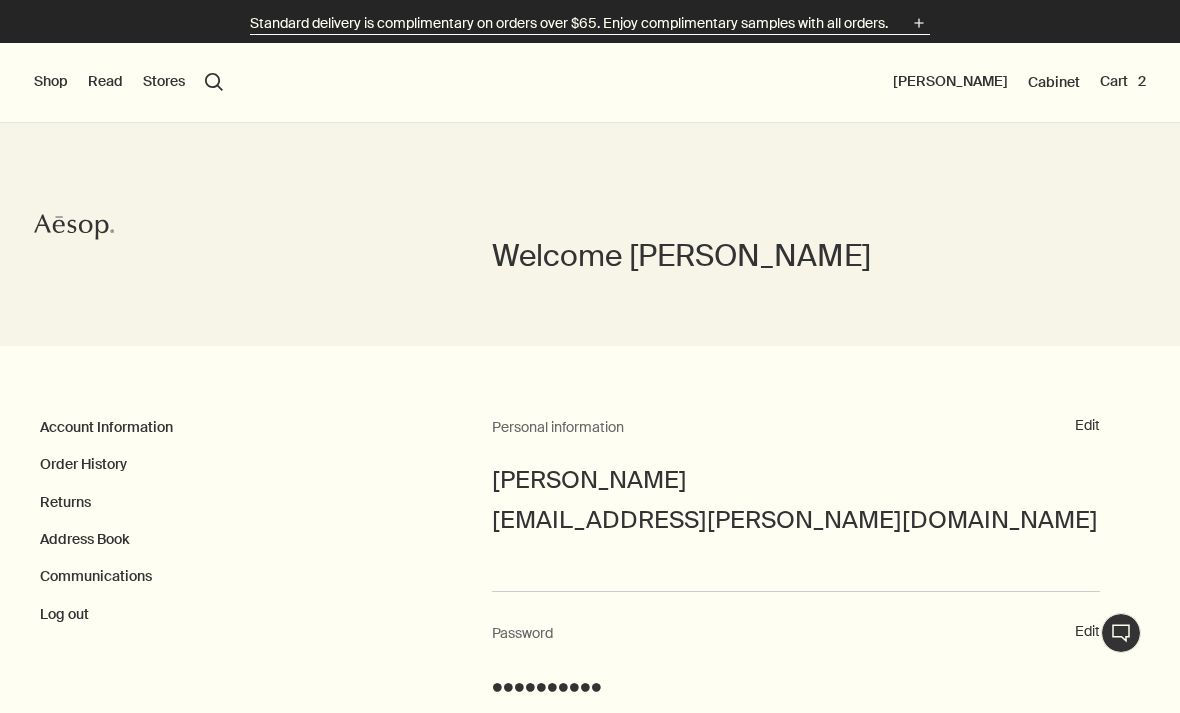 click on "plus" 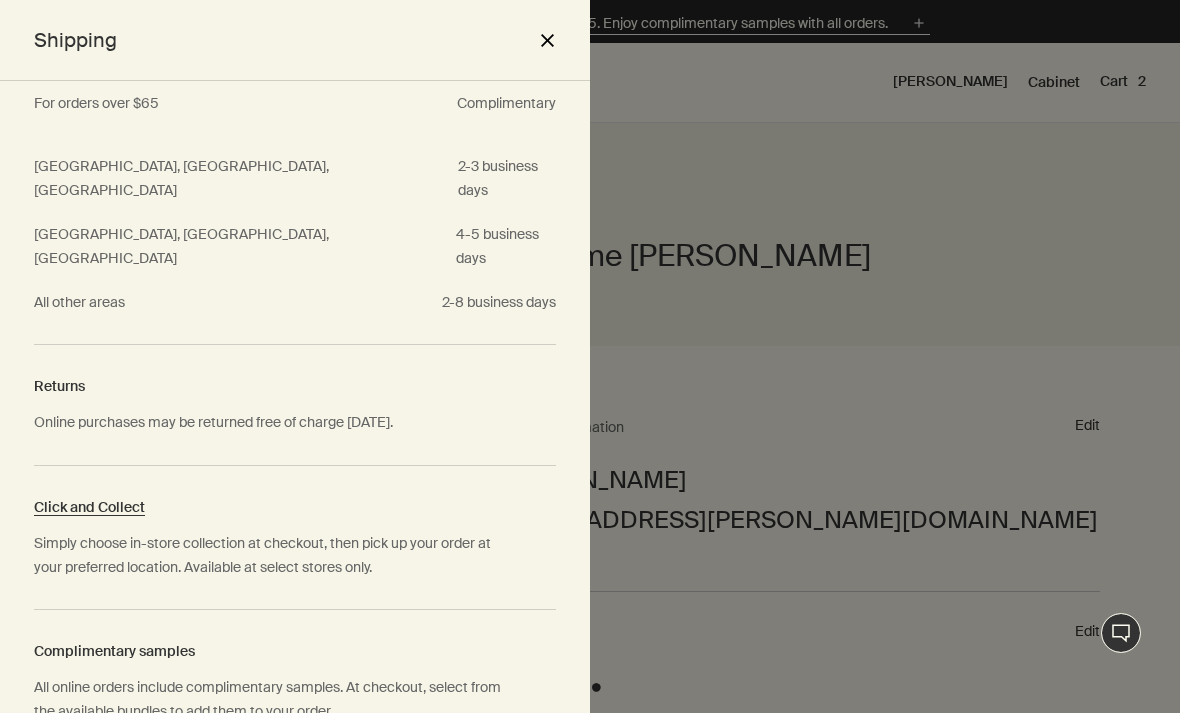 scroll, scrollTop: 161, scrollLeft: 0, axis: vertical 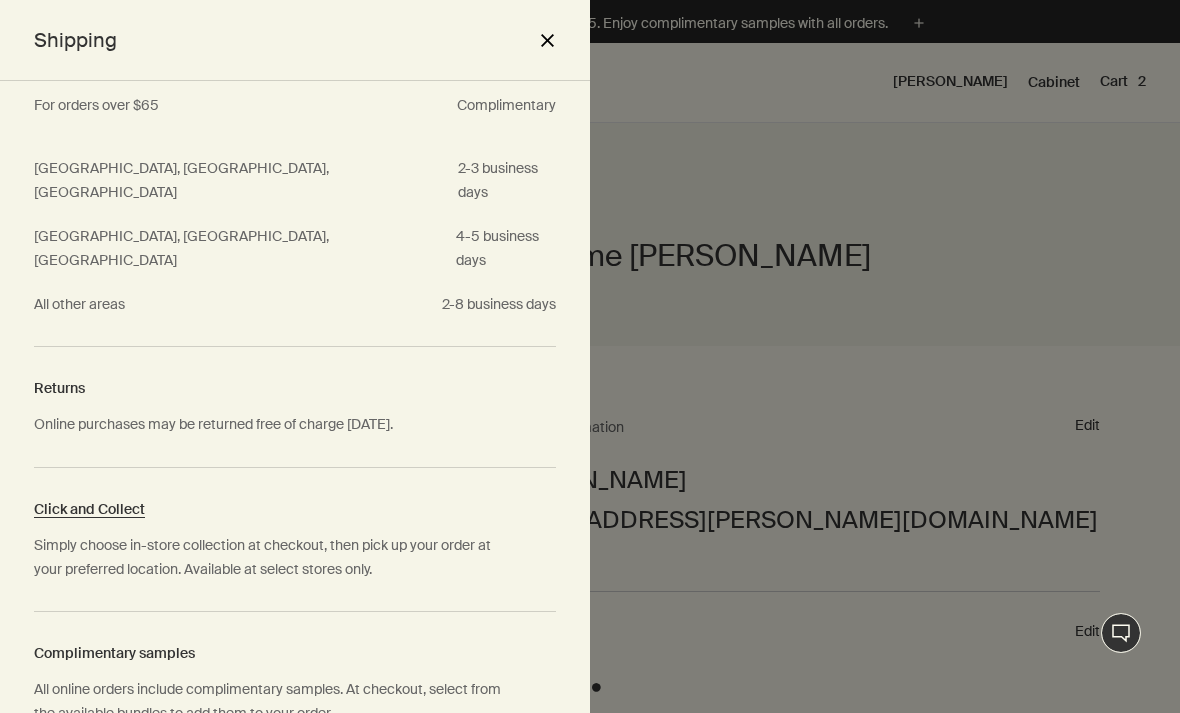 click on "close" at bounding box center [547, 40] 